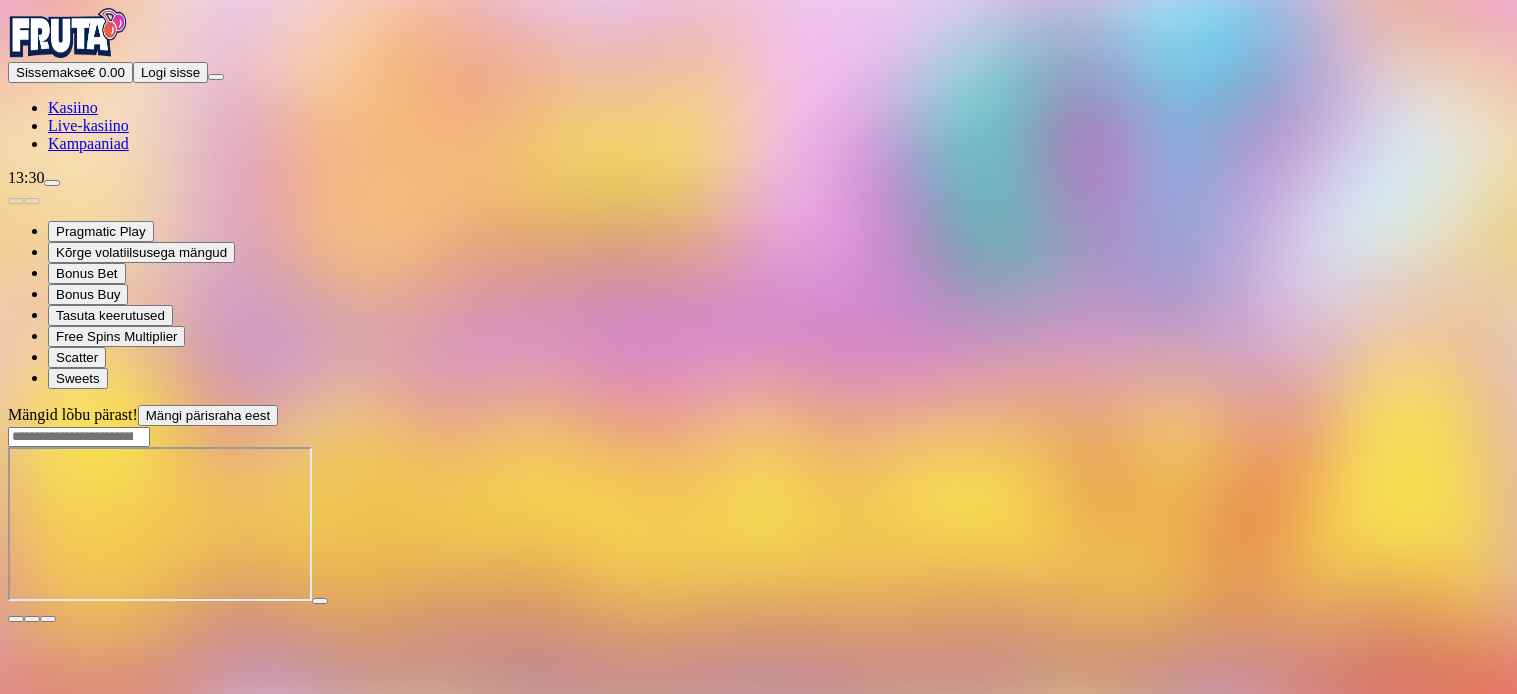 scroll, scrollTop: 0, scrollLeft: 0, axis: both 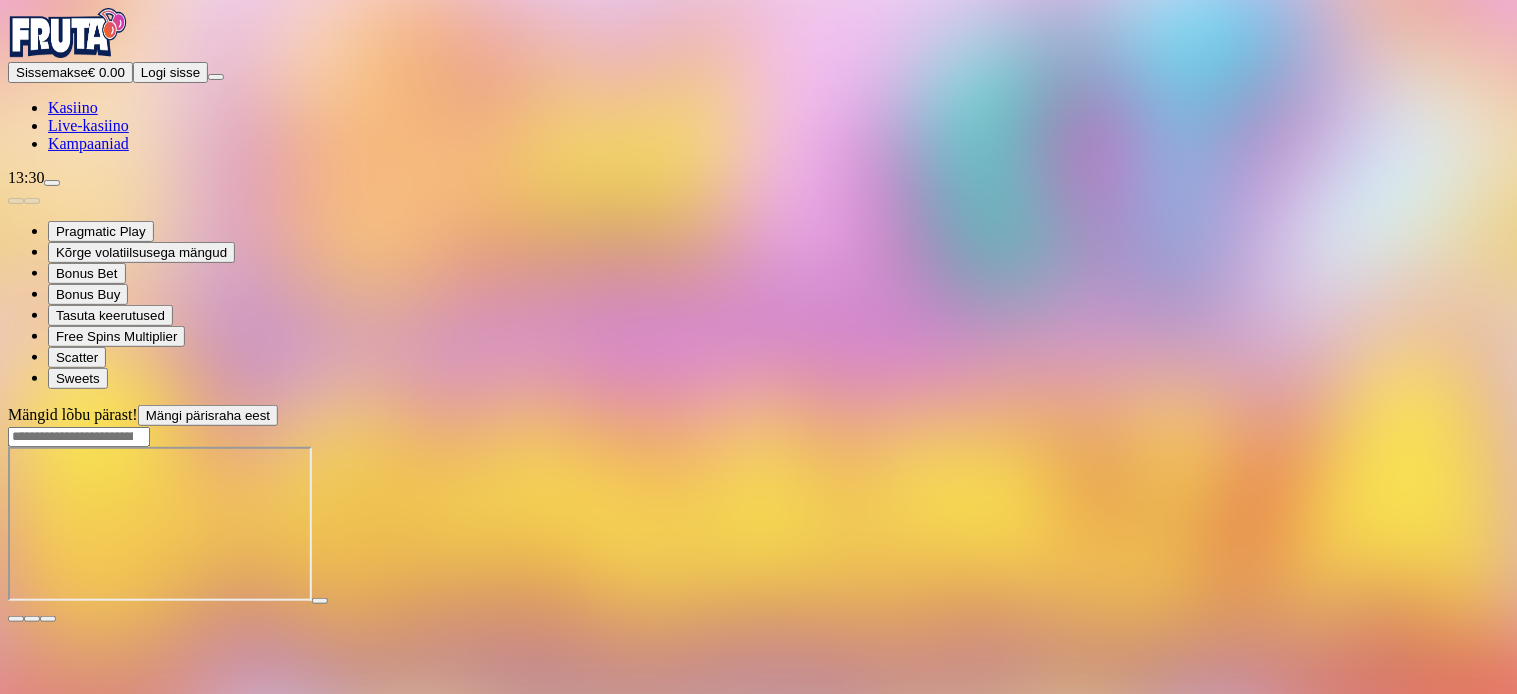 drag, startPoint x: 1371, startPoint y: 188, endPoint x: 1371, endPoint y: 303, distance: 115 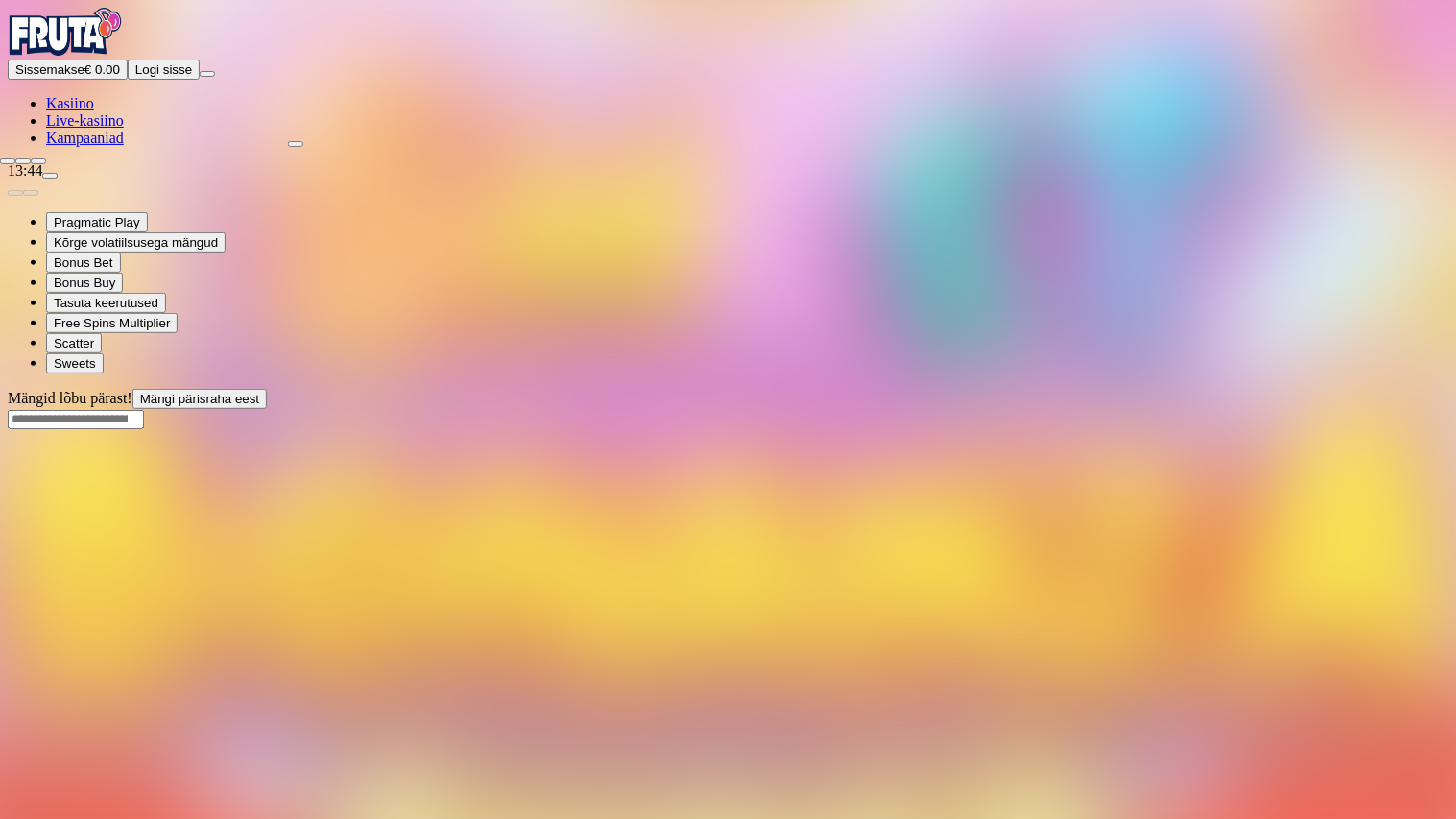 click at bounding box center [8, 161] 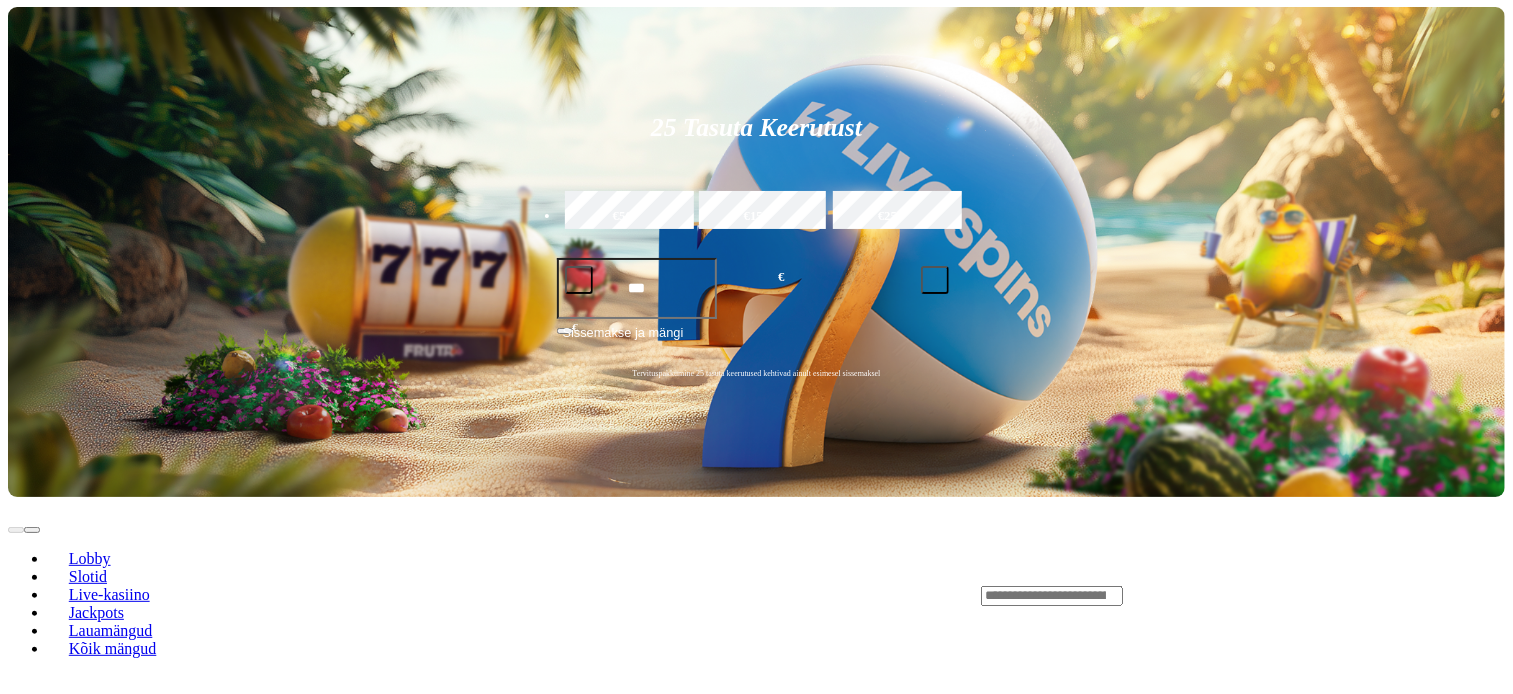 scroll, scrollTop: 211, scrollLeft: 0, axis: vertical 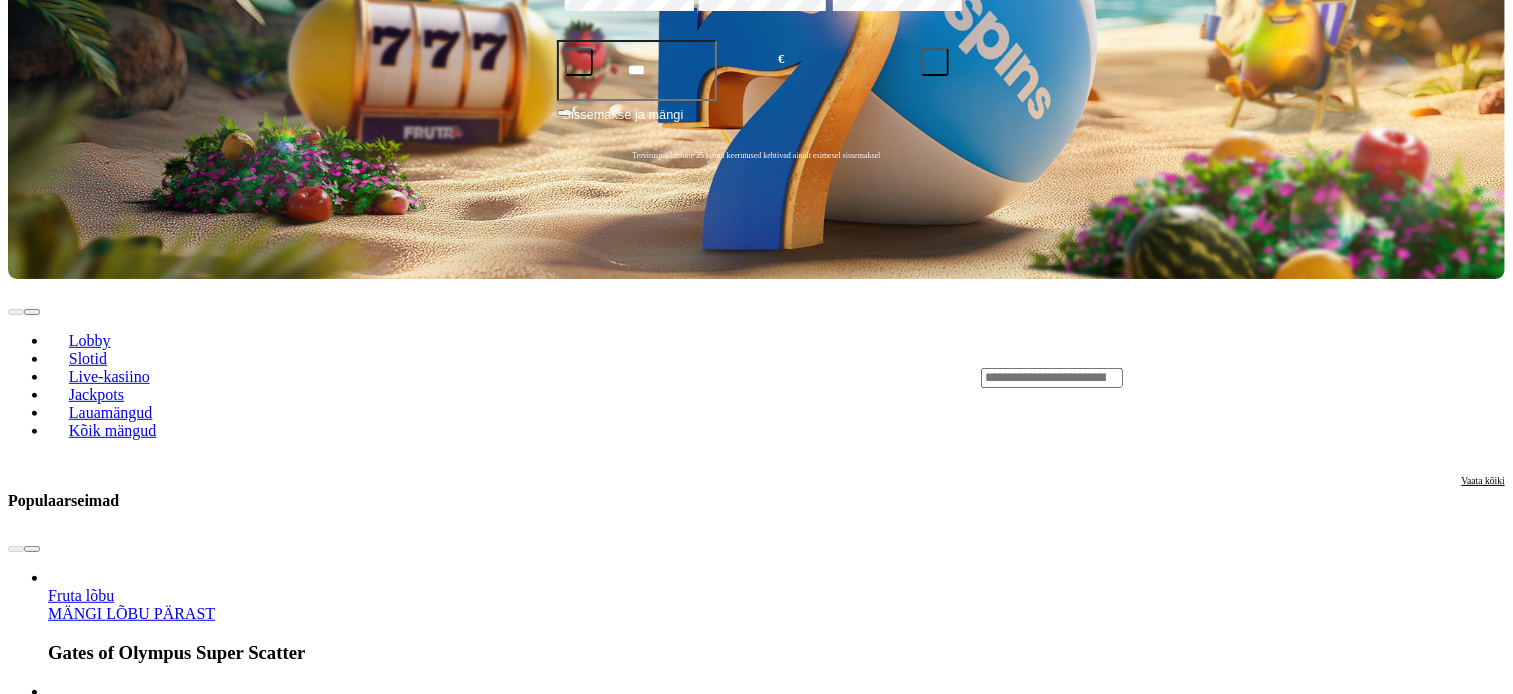 click on "MÄNGI LÕBU PÄRAST" at bounding box center (131, 2422) 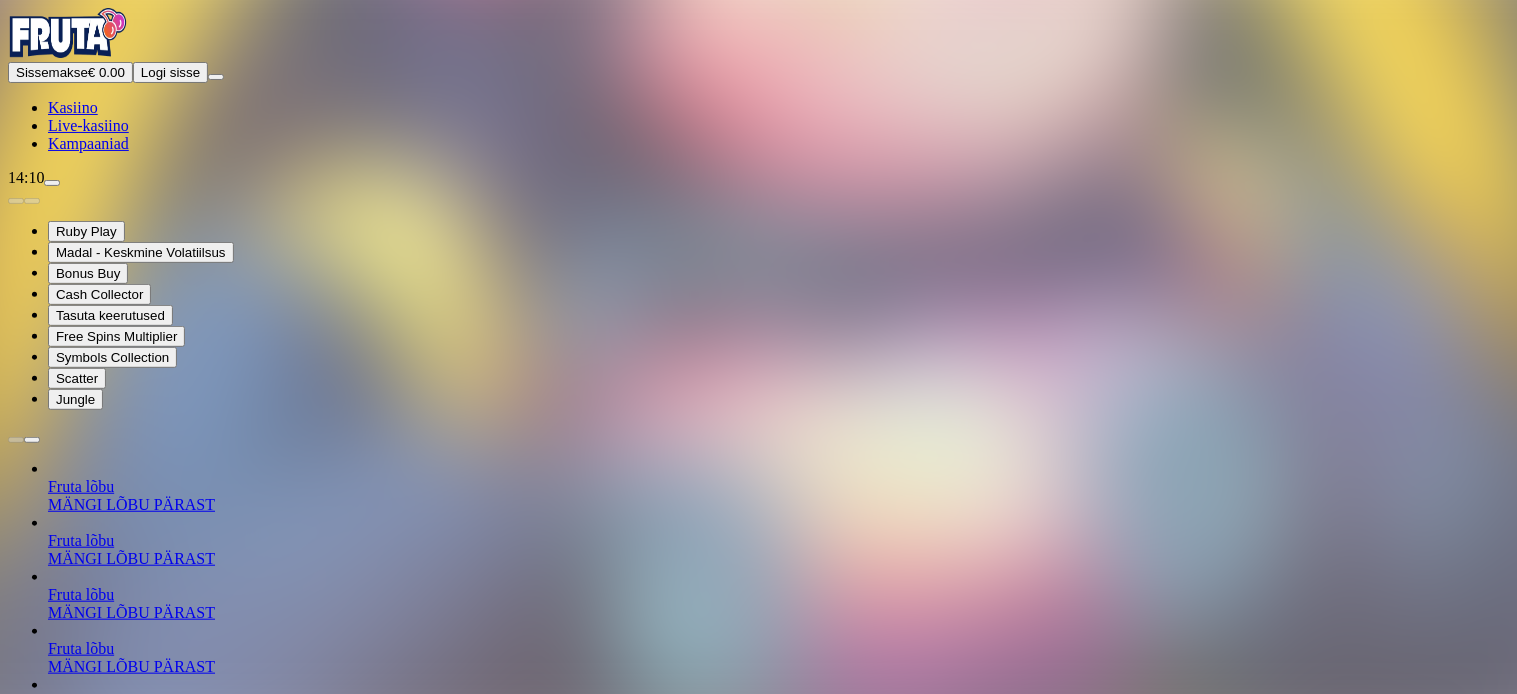 click at bounding box center [16, 1500] 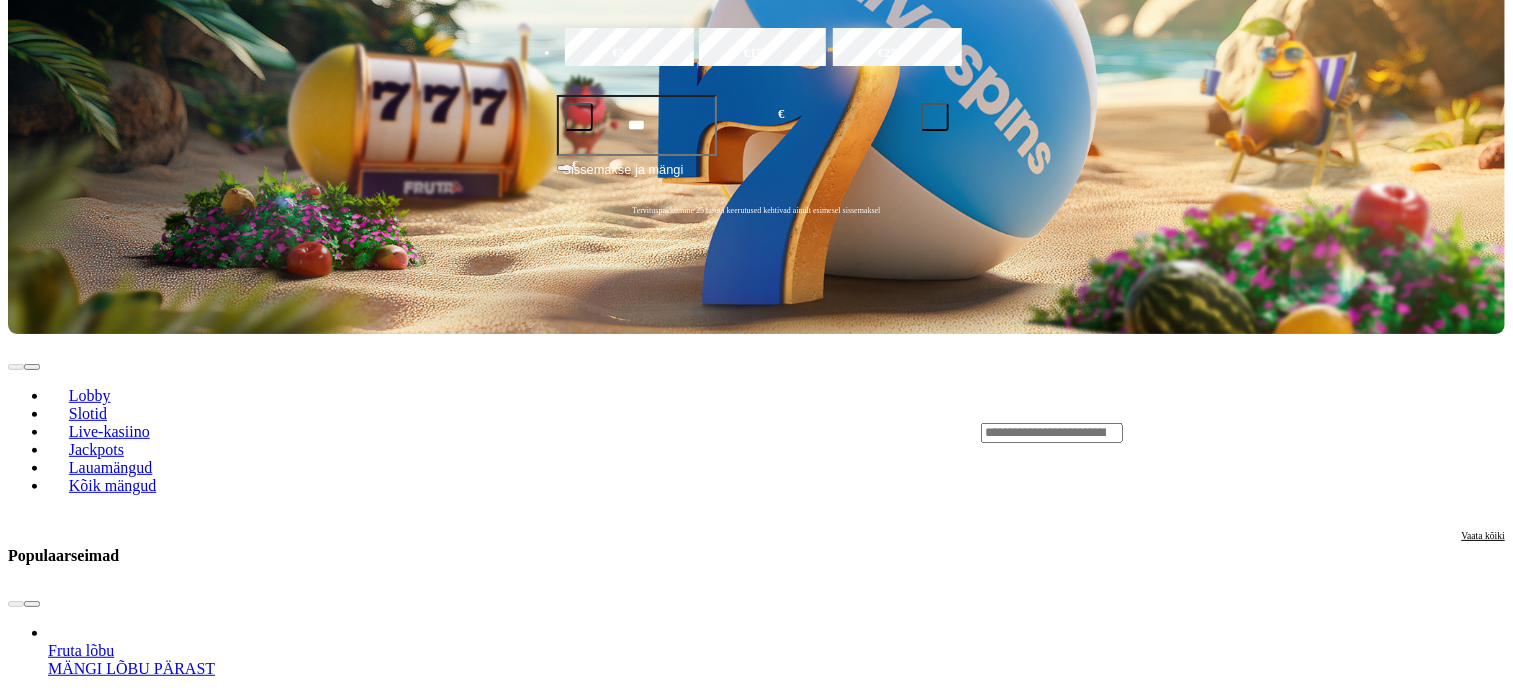 scroll, scrollTop: 381, scrollLeft: 0, axis: vertical 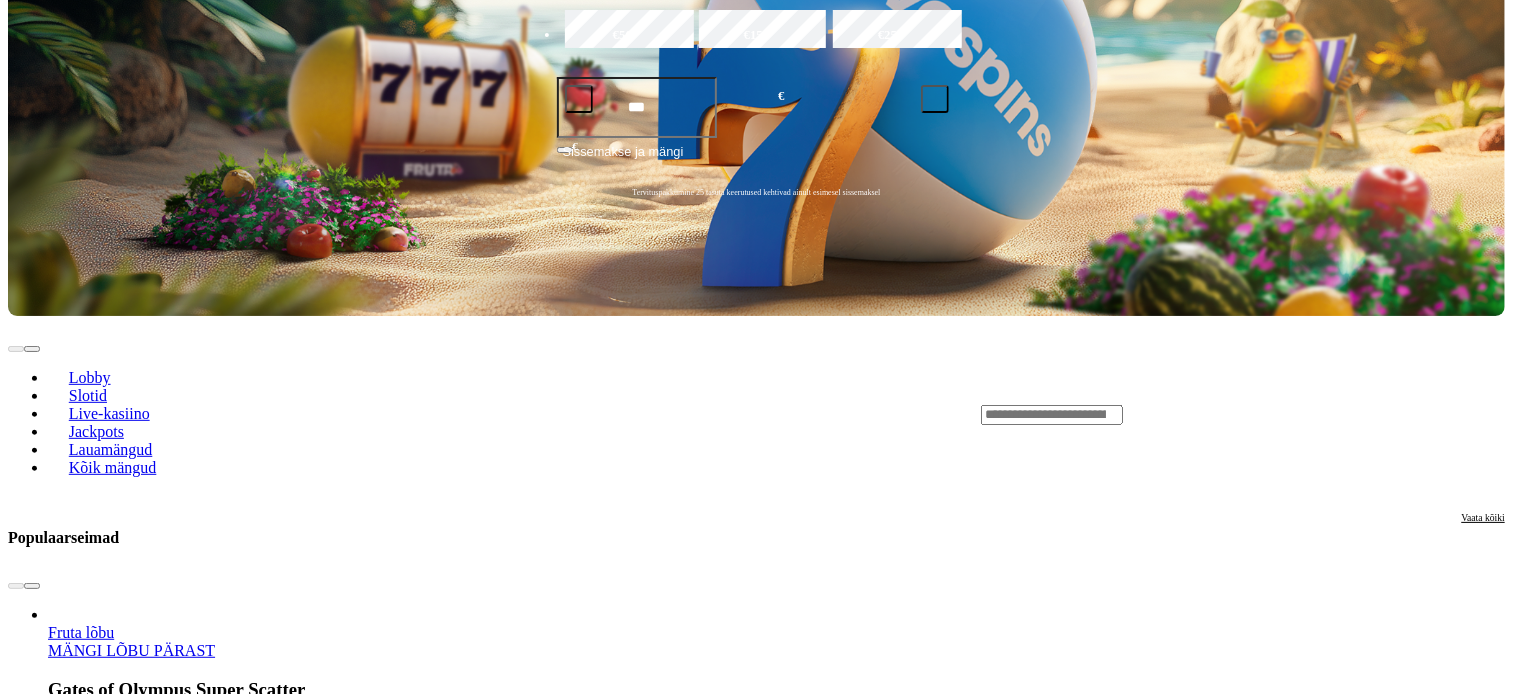 click on "MÄNGI LÕBU PÄRAST" at bounding box center [131, 2459] 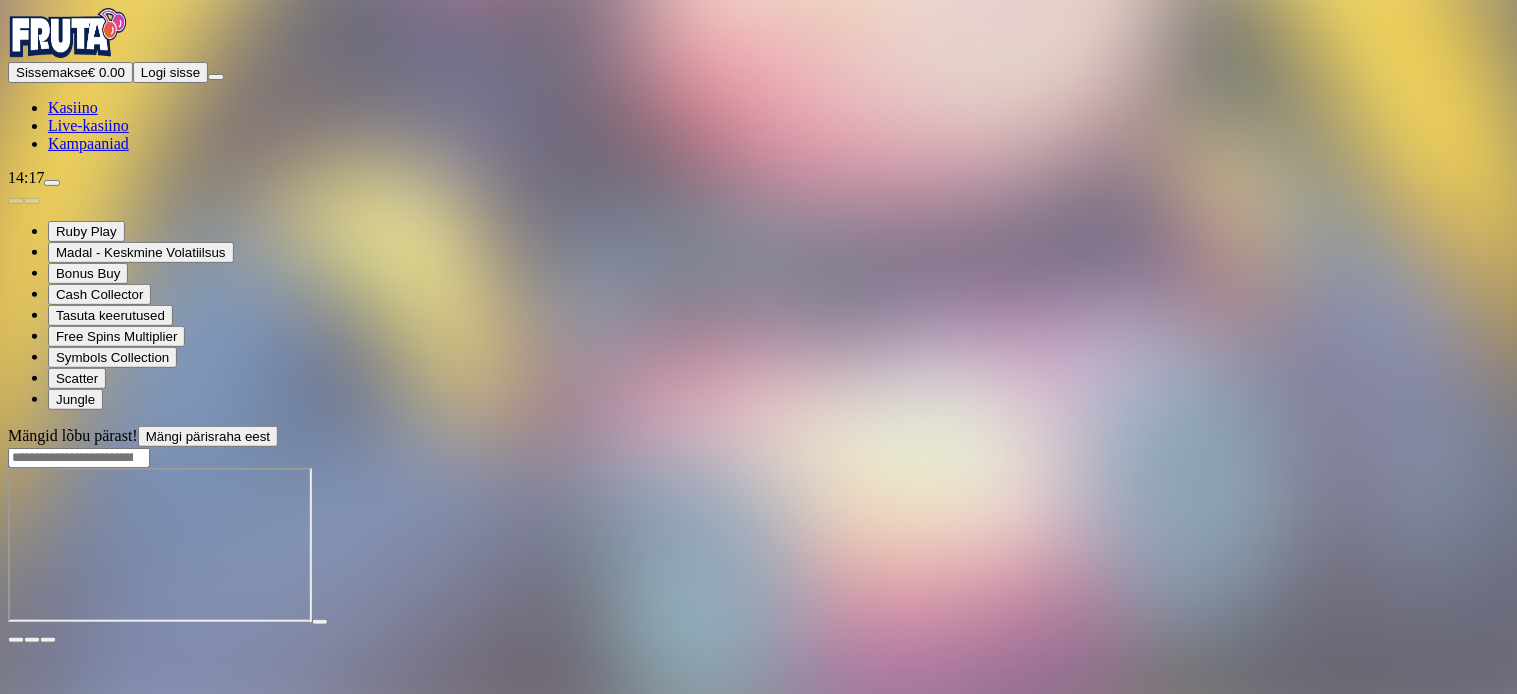 click at bounding box center (16, 640) 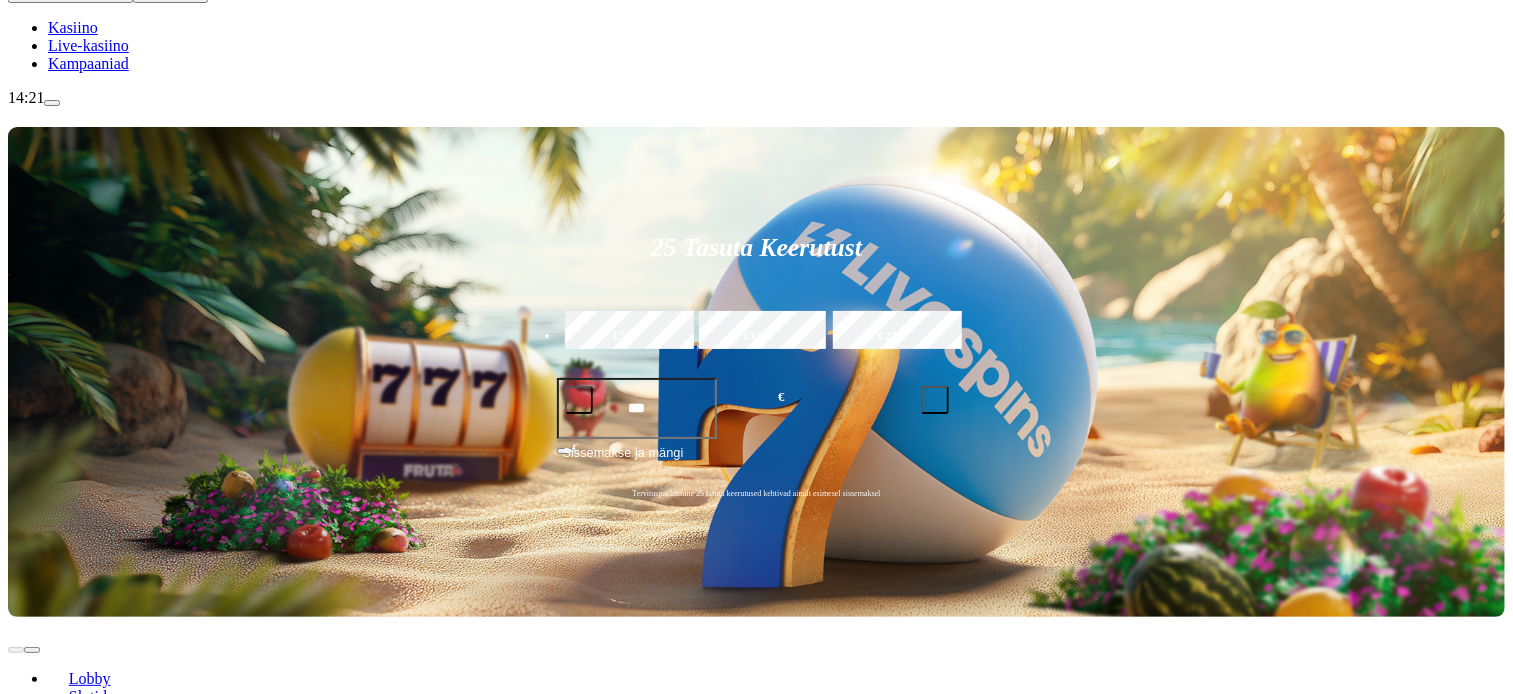scroll, scrollTop: 97, scrollLeft: 0, axis: vertical 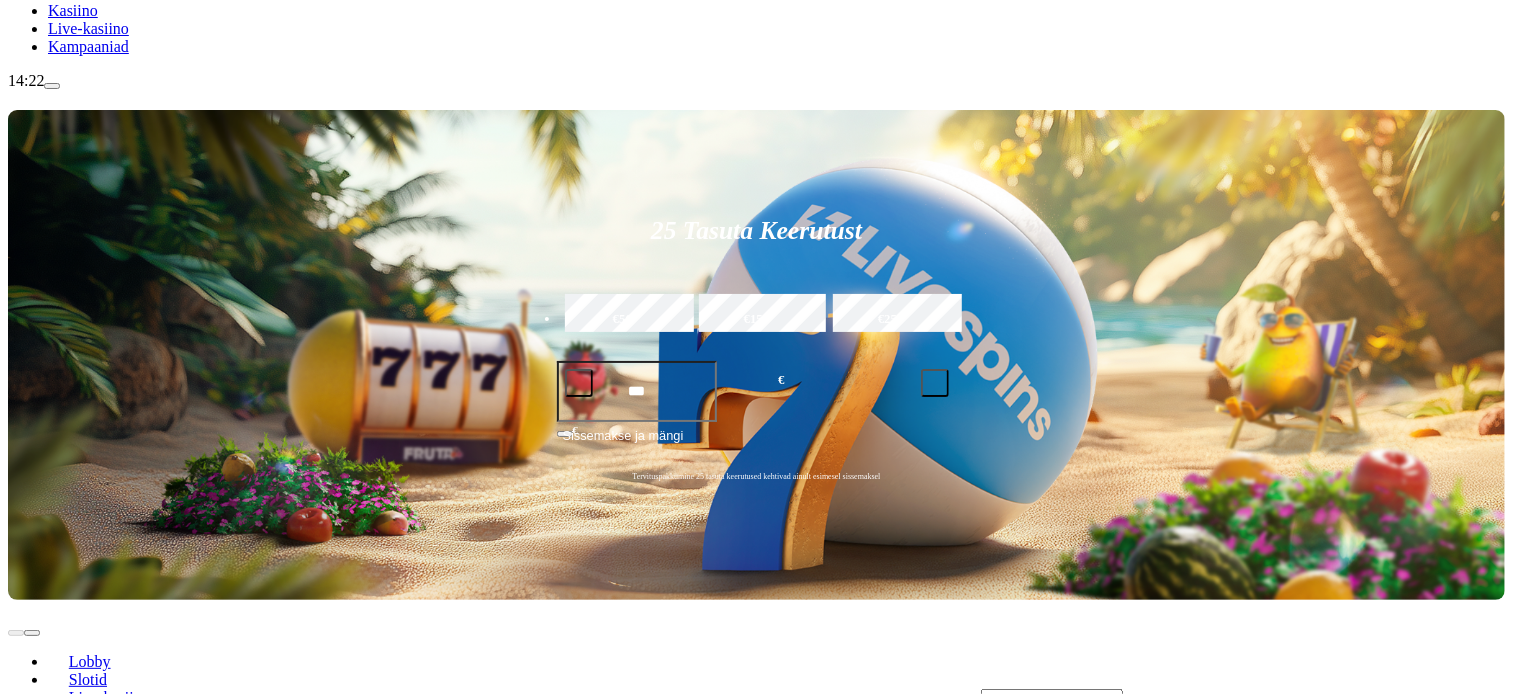 click on "MÄNGI LÕBU PÄRAST" at bounding box center [131, 1048] 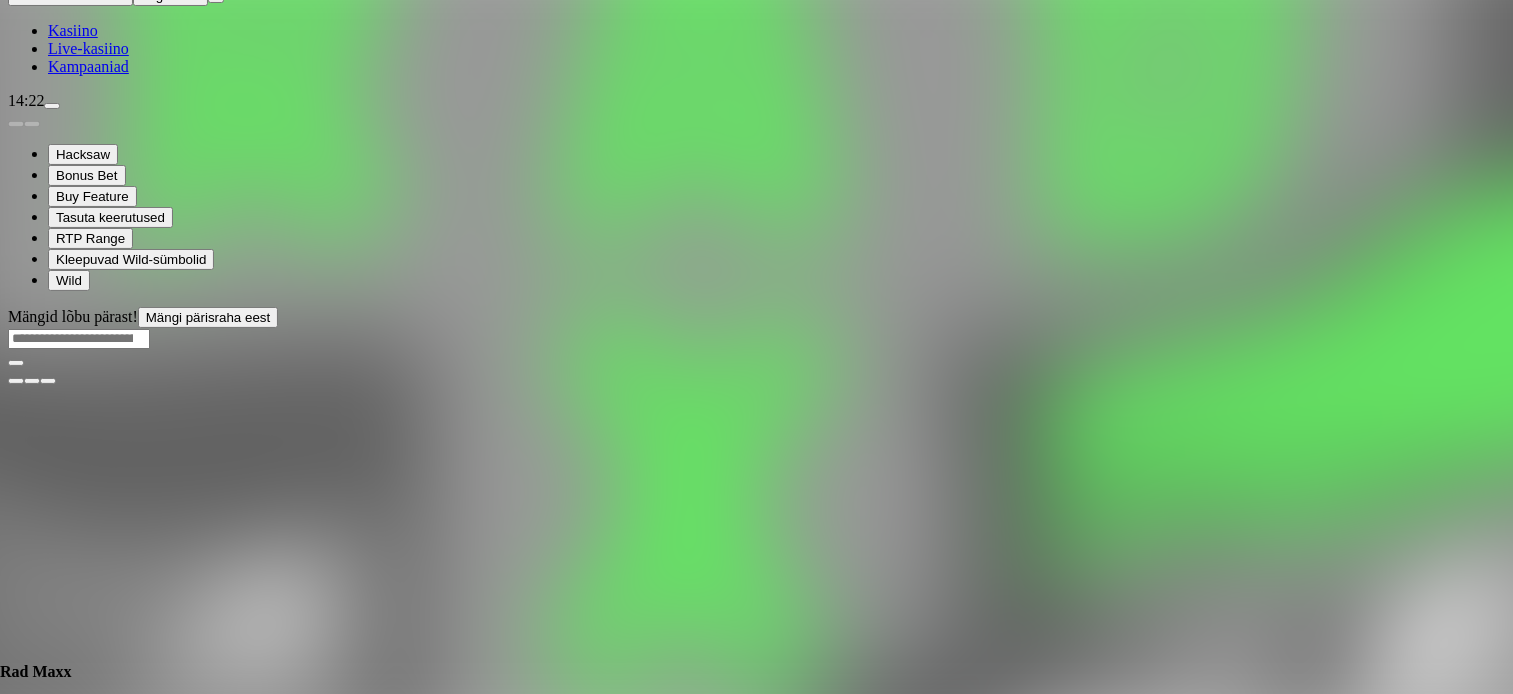scroll, scrollTop: 0, scrollLeft: 0, axis: both 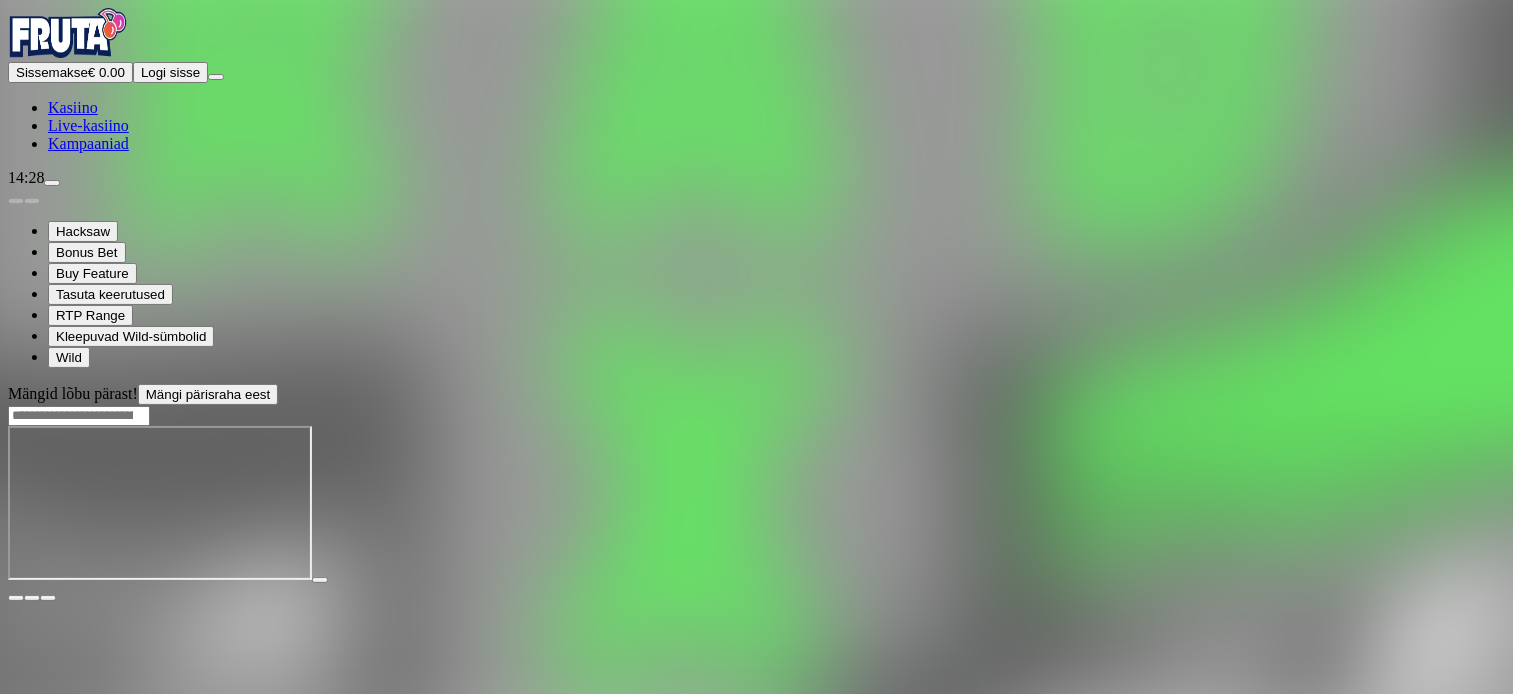 click at bounding box center (16, 598) 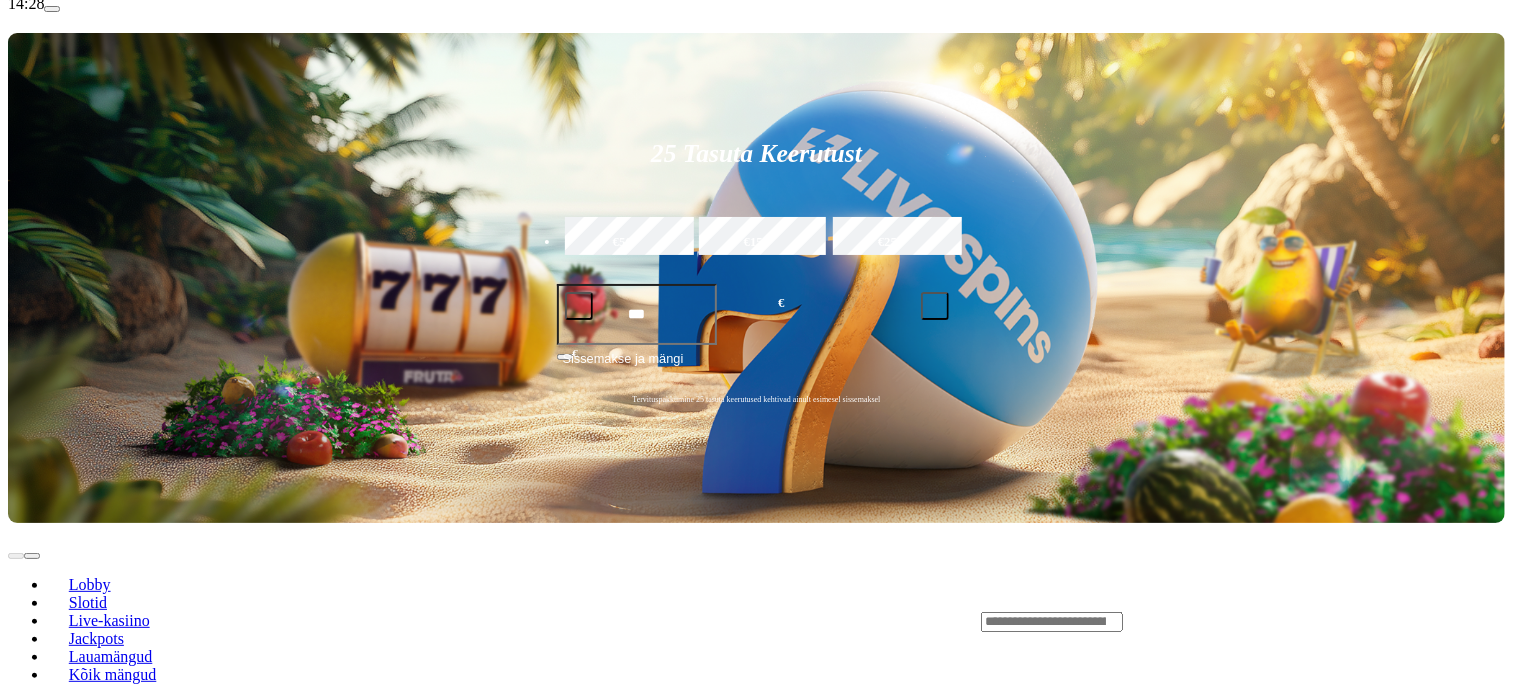 scroll, scrollTop: 286, scrollLeft: 0, axis: vertical 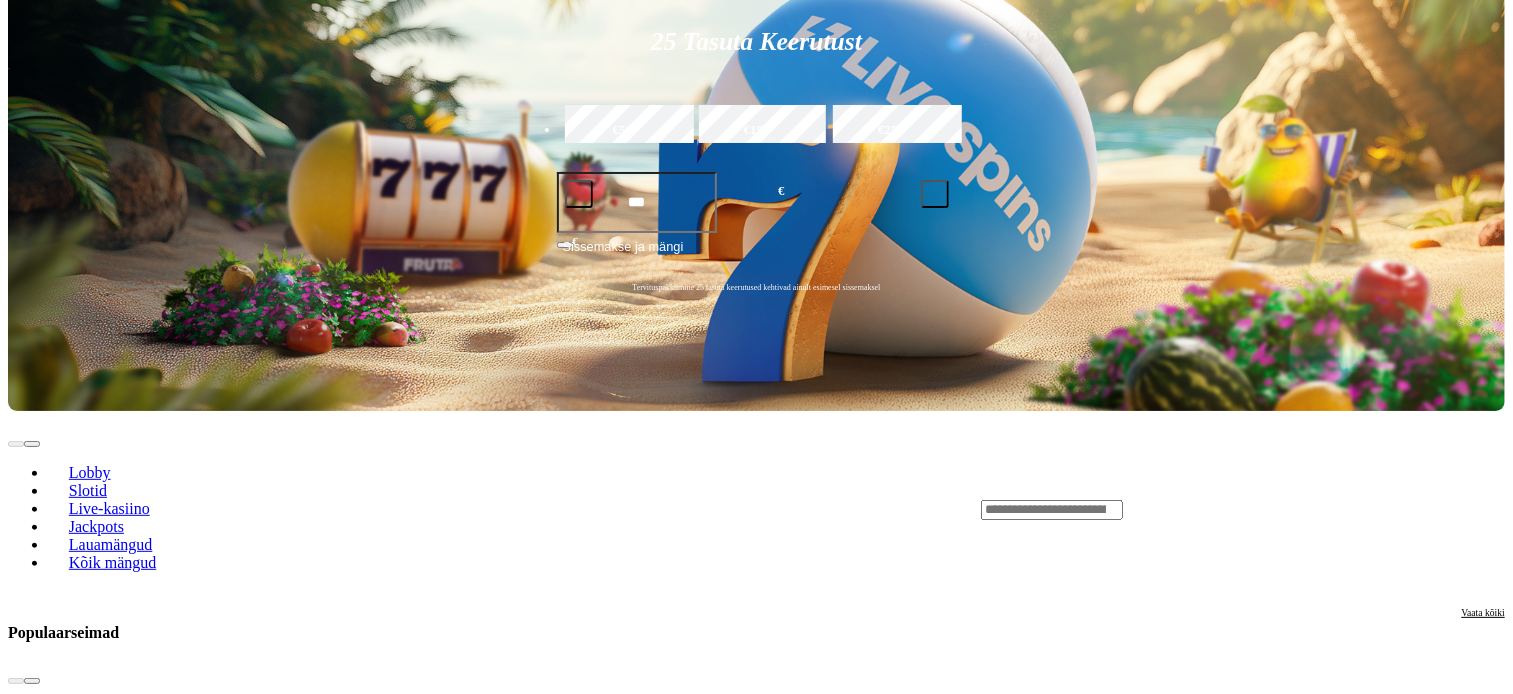 click at bounding box center [32, 681] 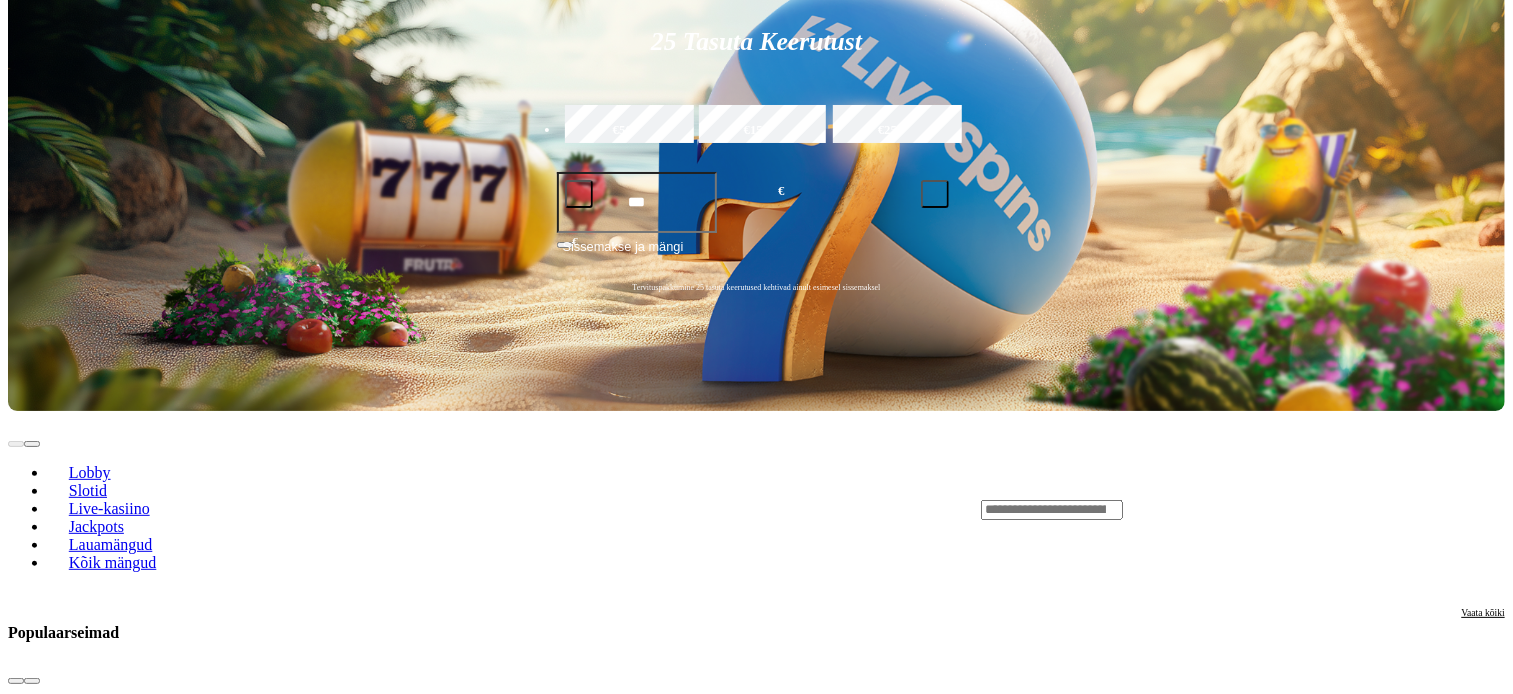 click at bounding box center [32, 681] 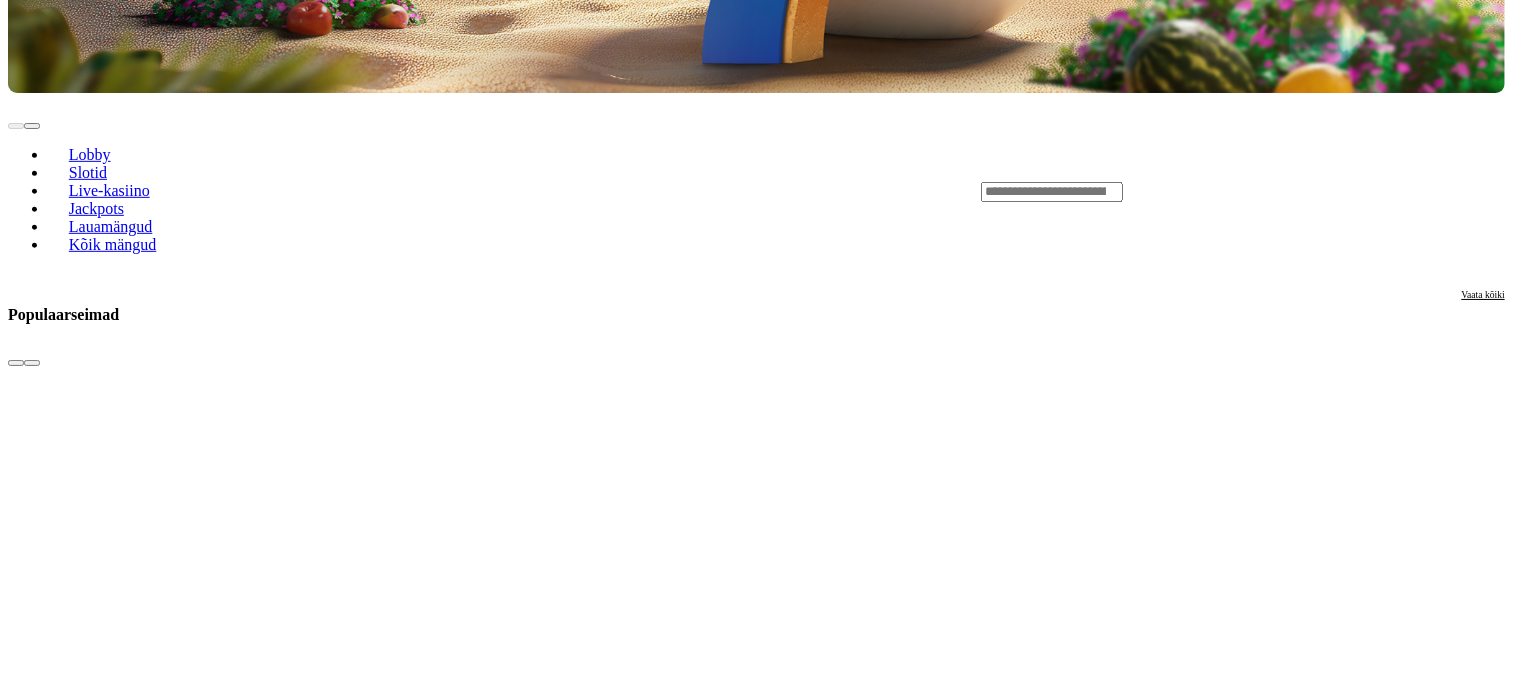 scroll, scrollTop: 658, scrollLeft: 0, axis: vertical 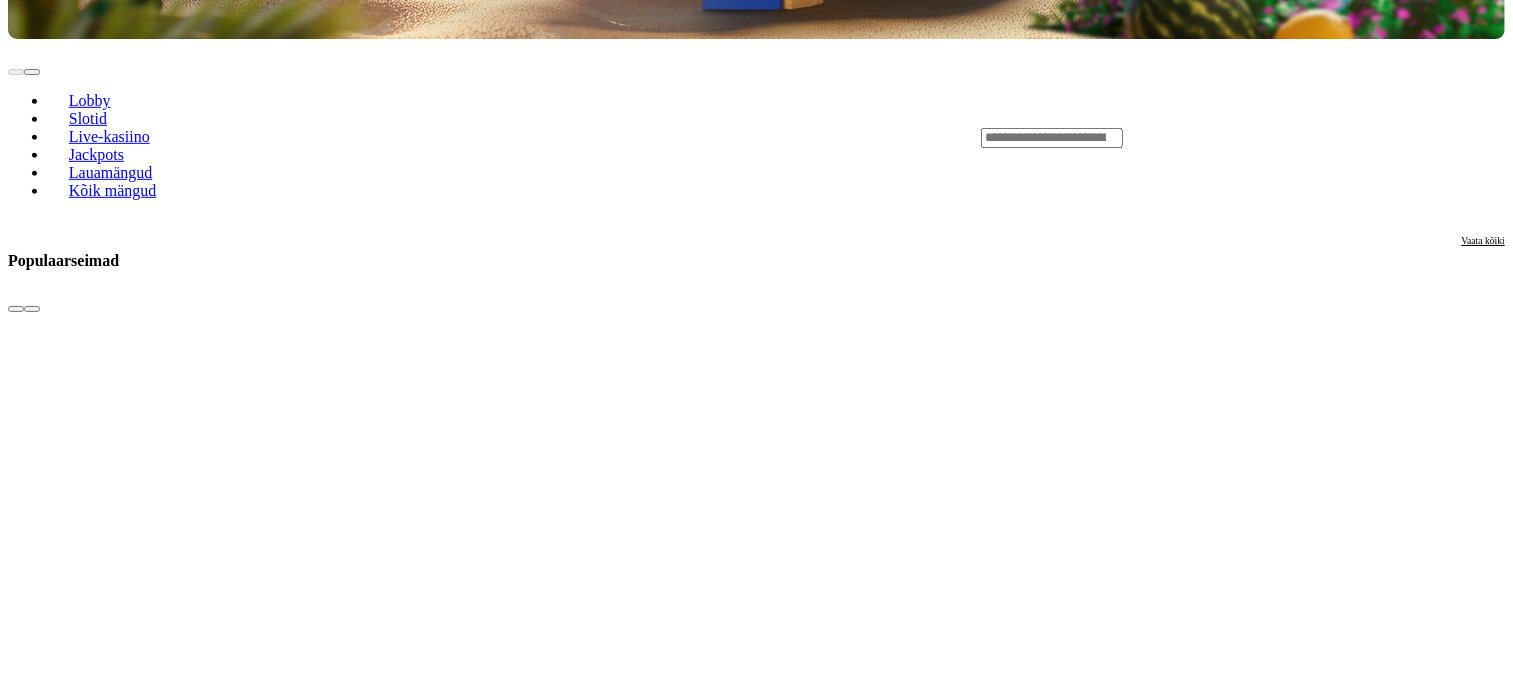 click on "MÄNGI LÕBU PÄRAST" at bounding box center [-830, 2522] 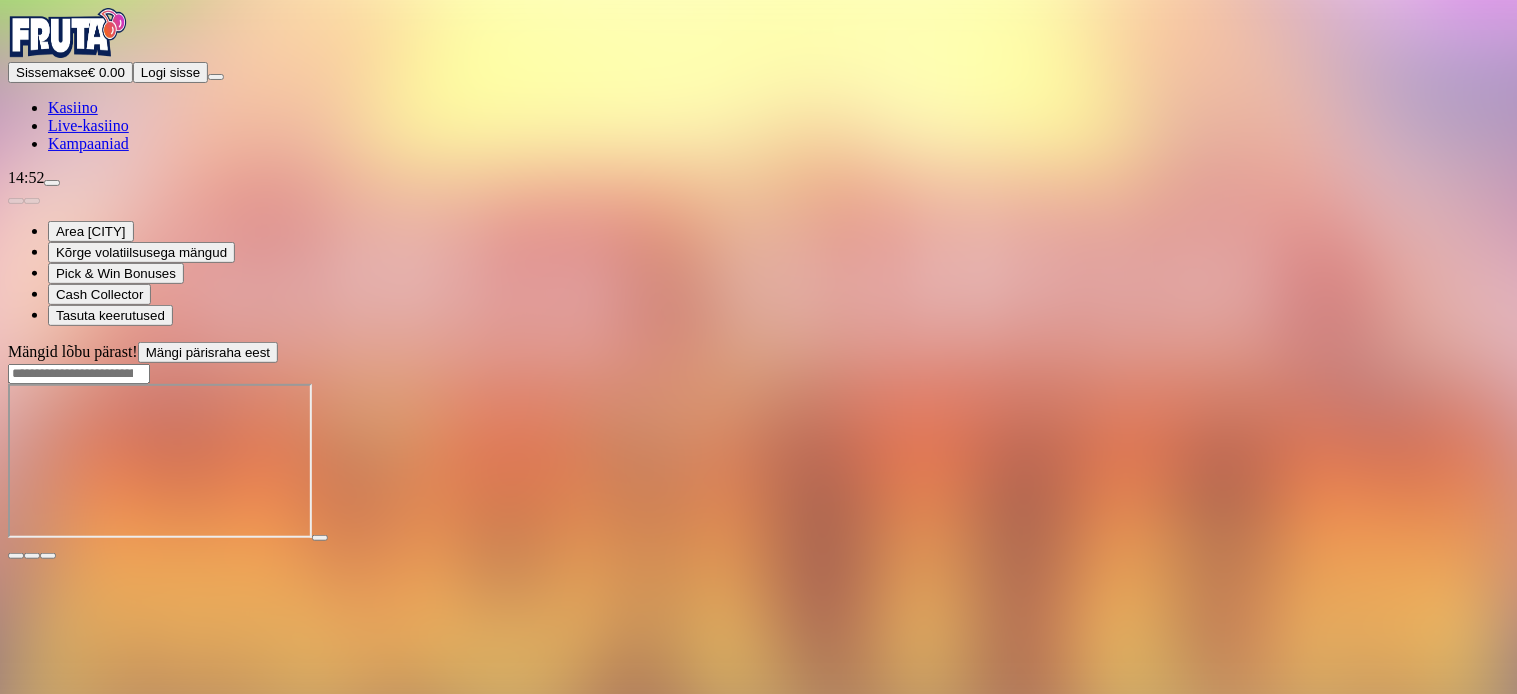 click at bounding box center (16, 556) 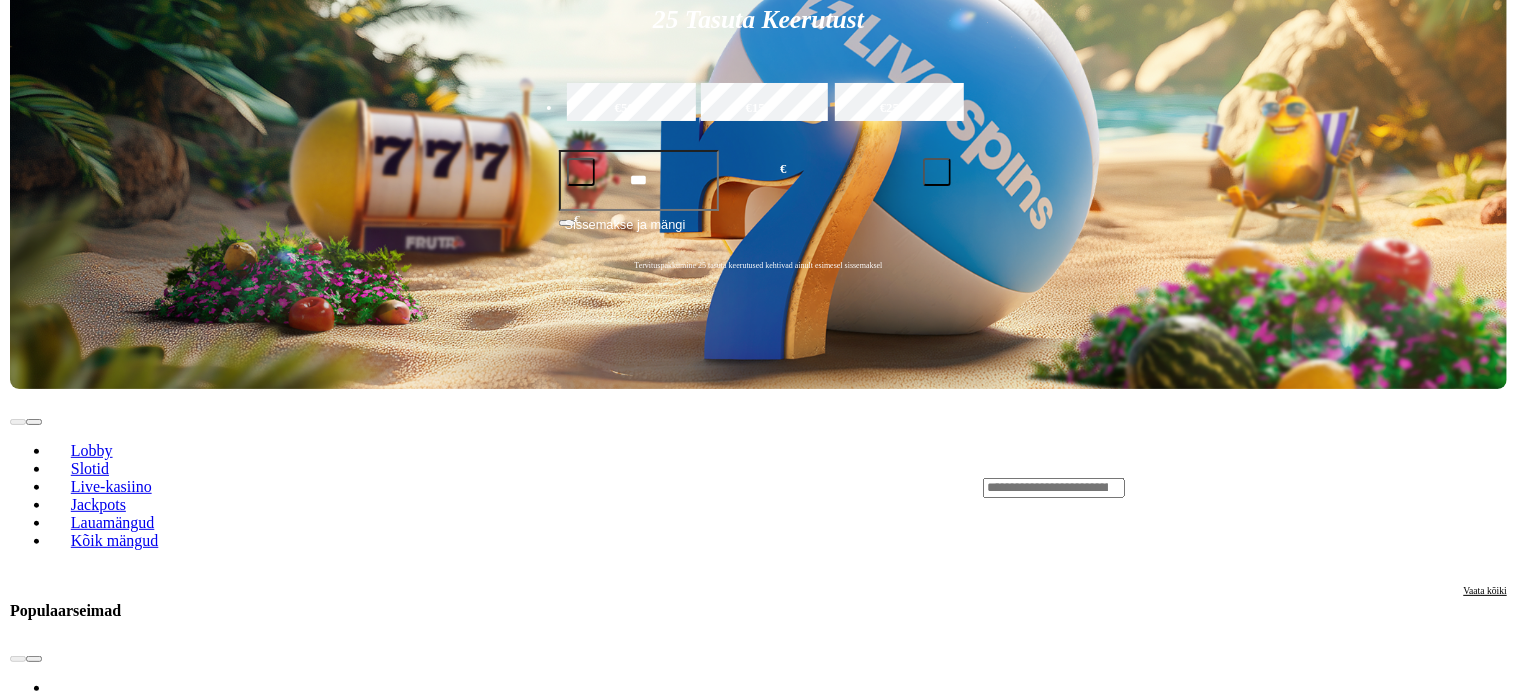 scroll, scrollTop: 294, scrollLeft: 0, axis: vertical 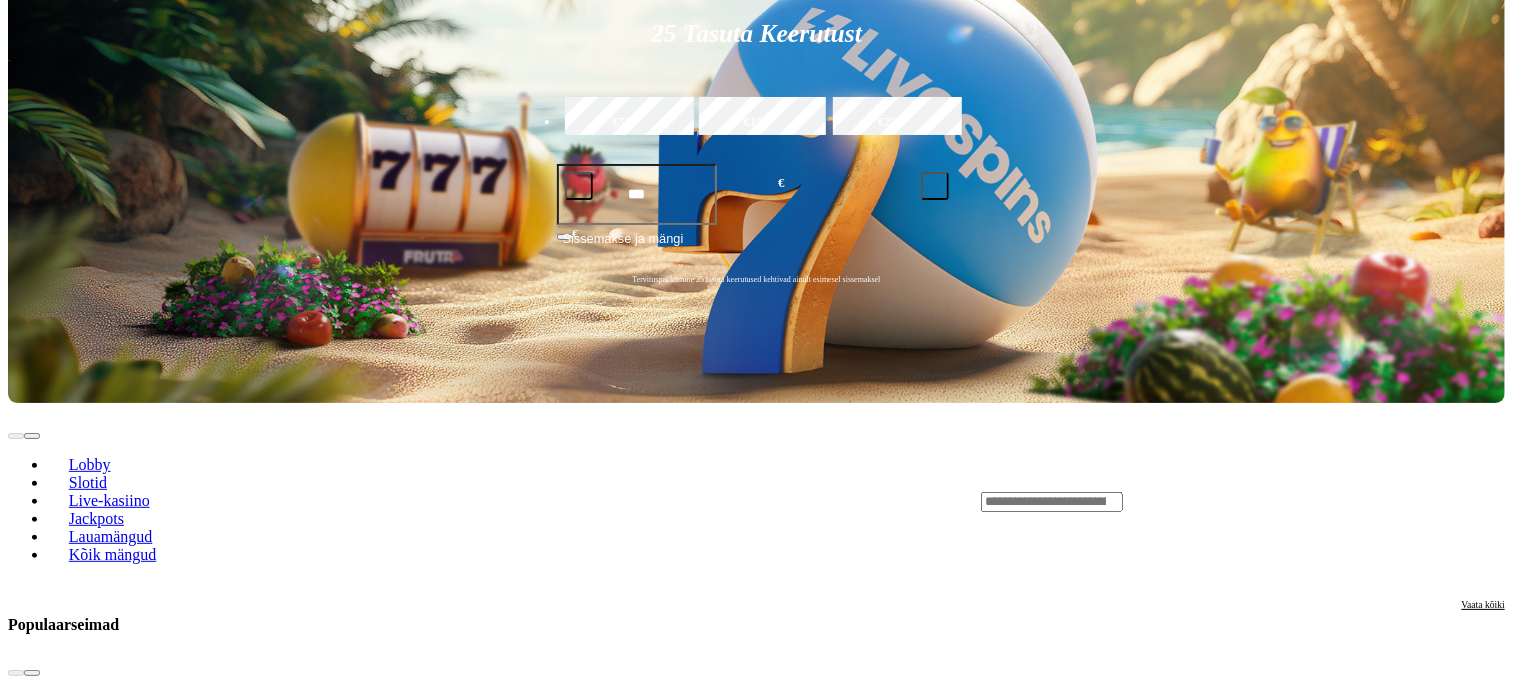 click at bounding box center [48, 1315] 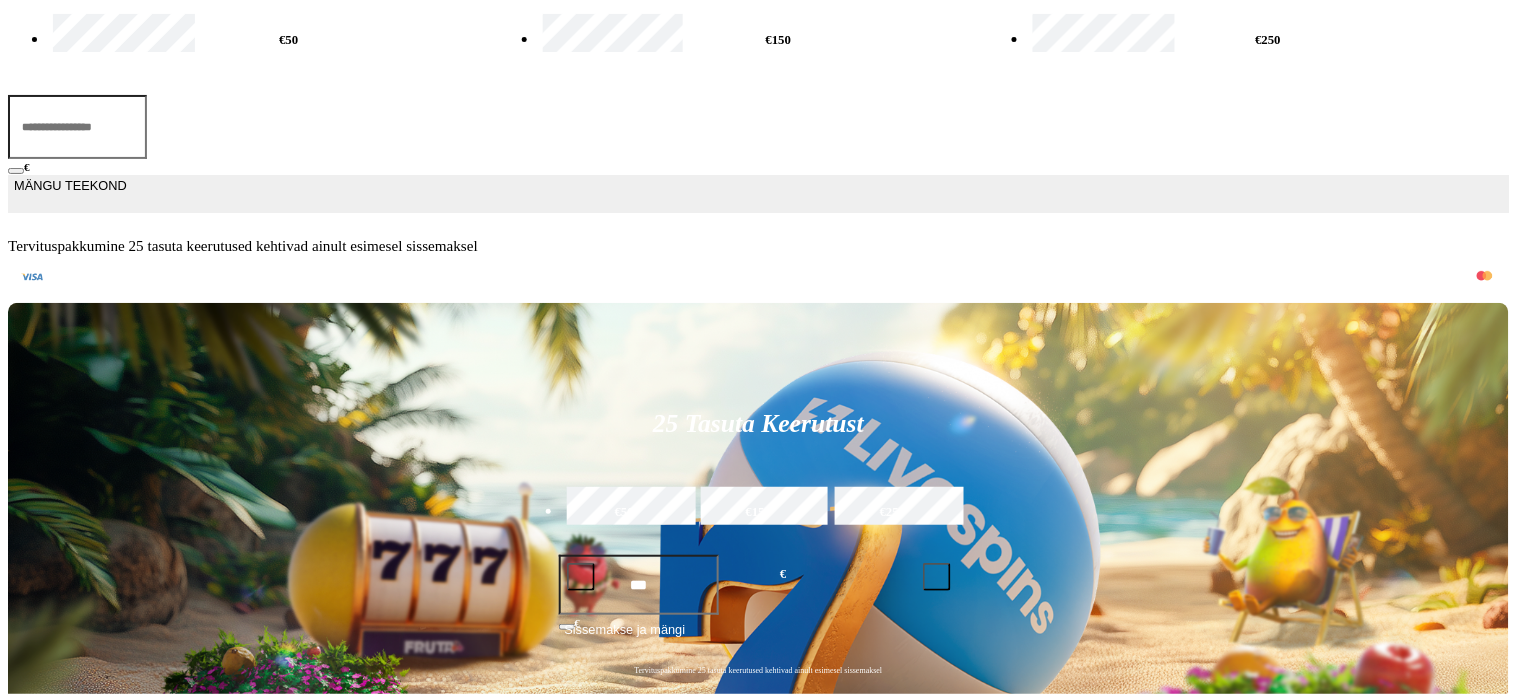click at bounding box center [16, -8] 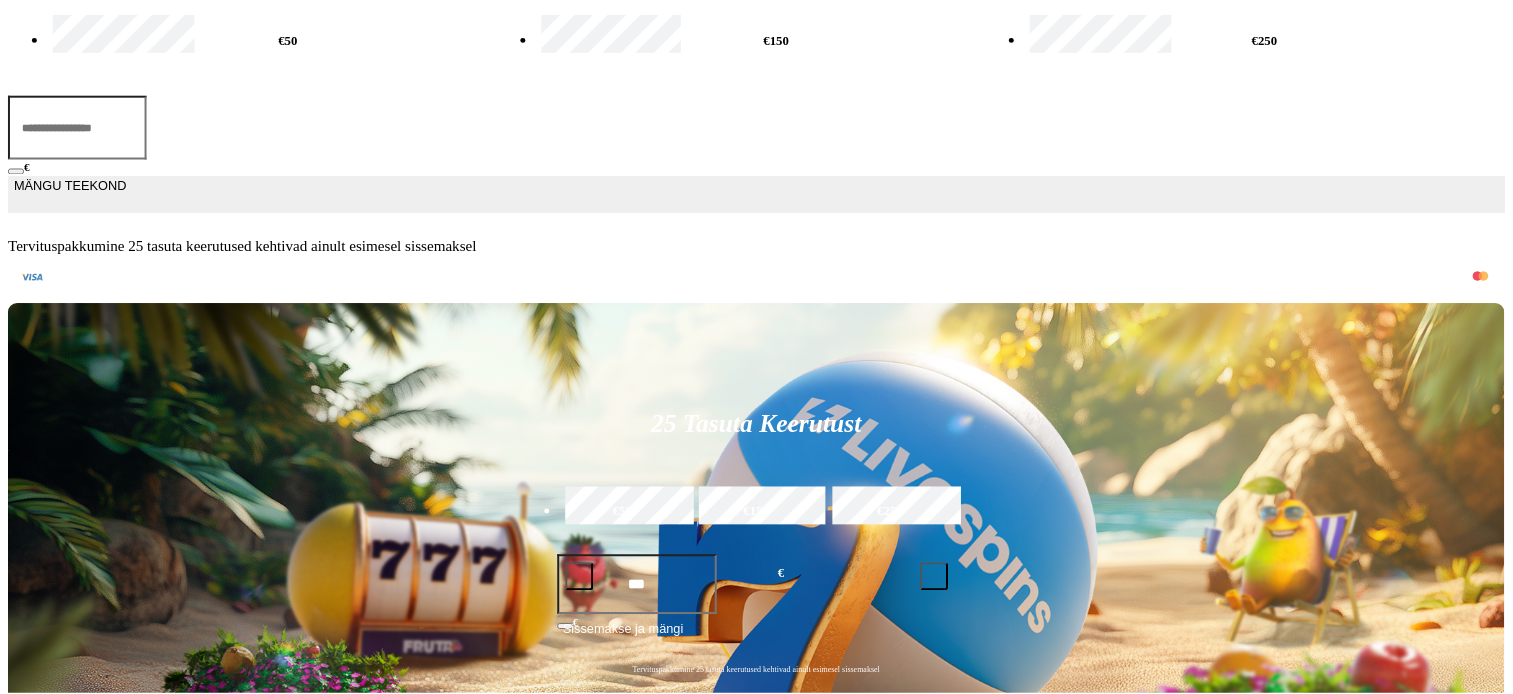 scroll, scrollTop: 0, scrollLeft: 0, axis: both 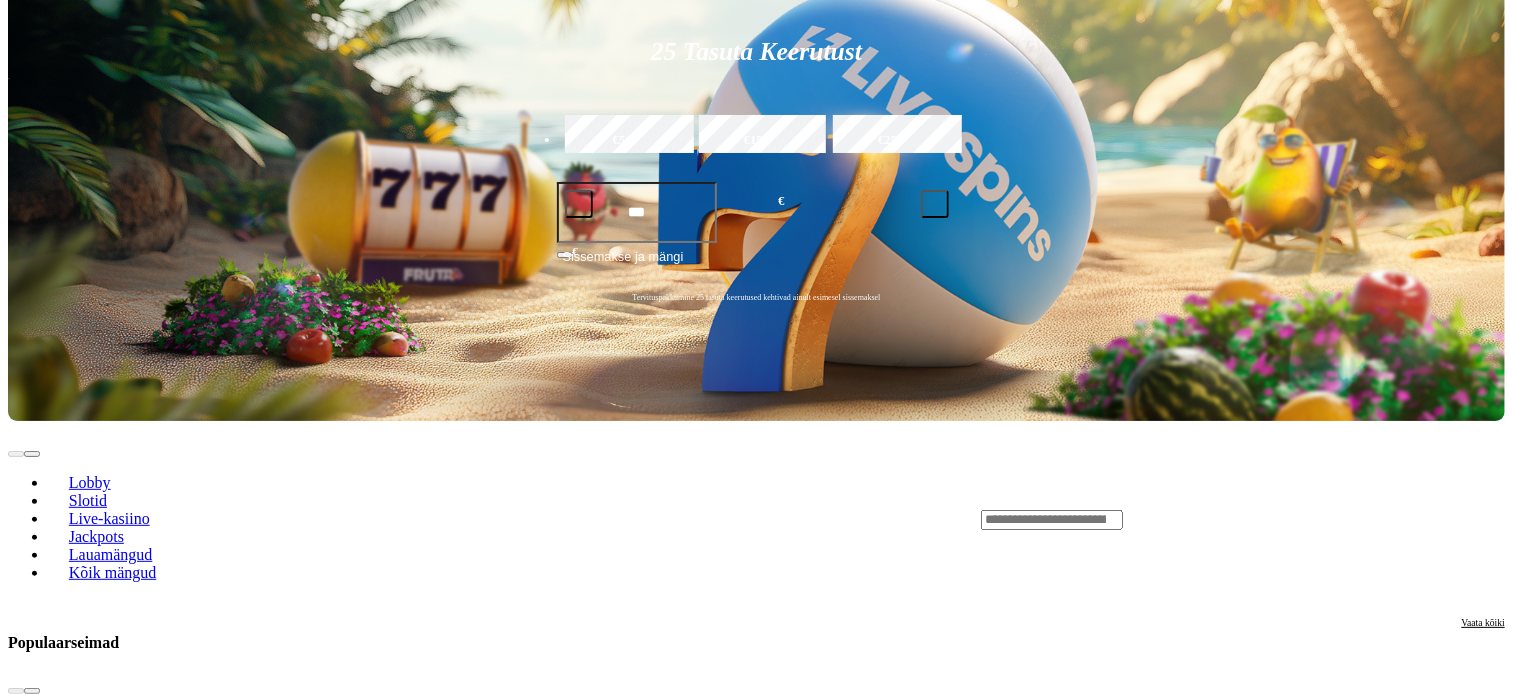 click on "Fruta lõbu MÄNGI LÕBU PÄRAST Extra Chilli" at bounding box center (840, 1326) 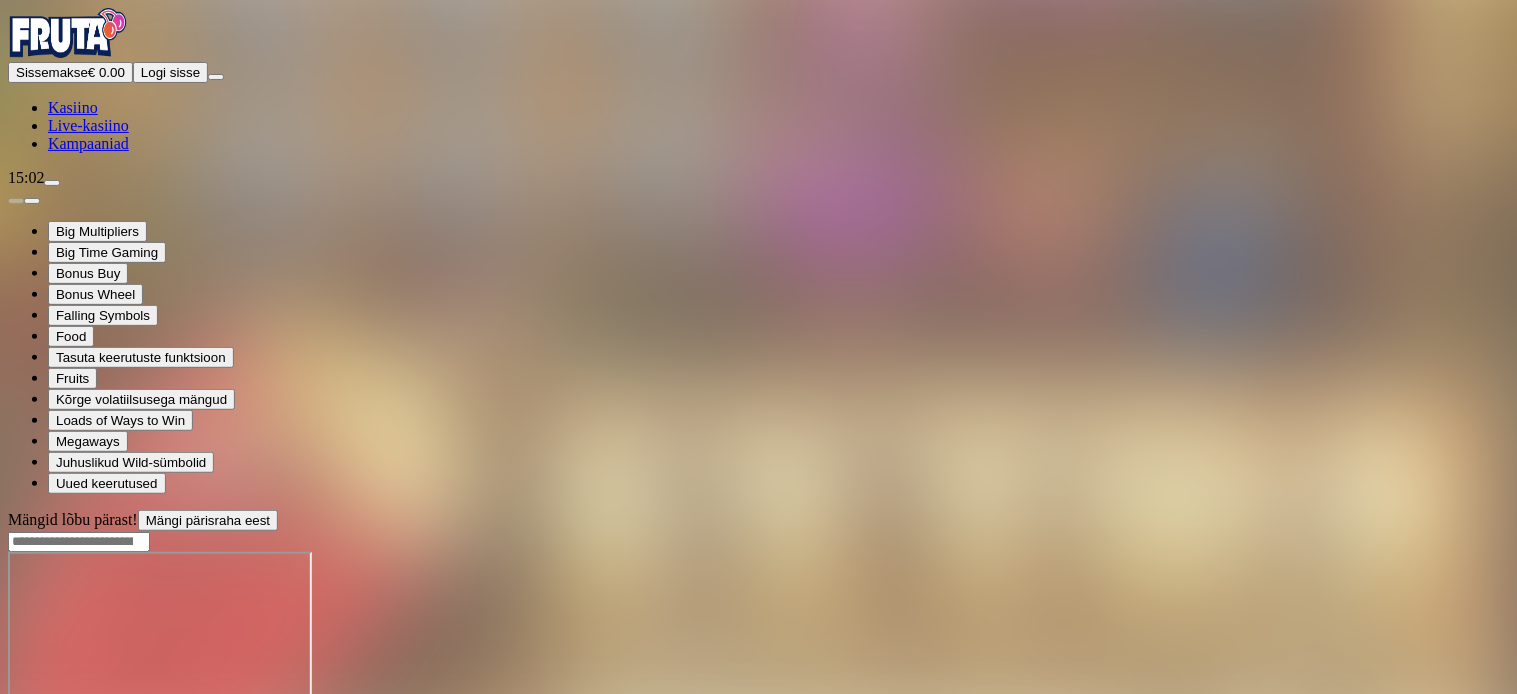 click at bounding box center (758, 631) 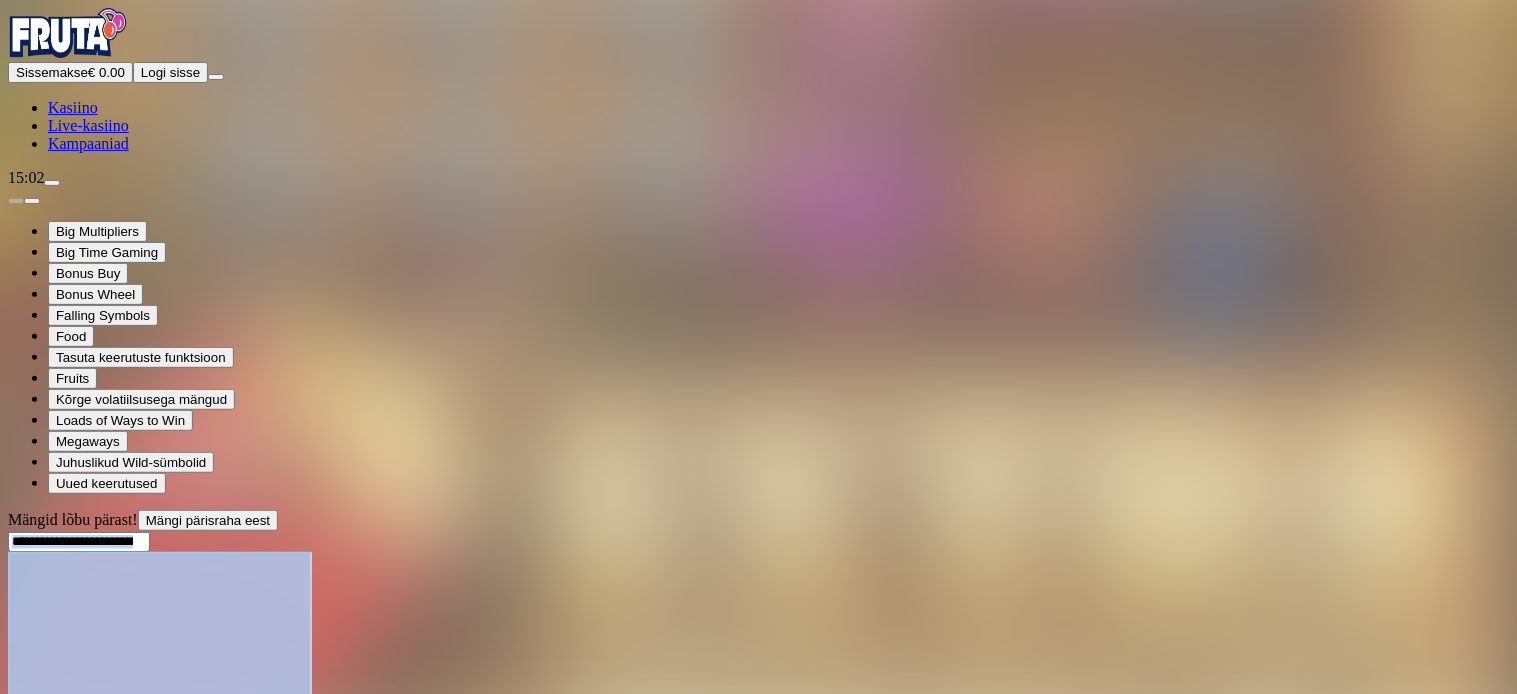 click at bounding box center (758, 631) 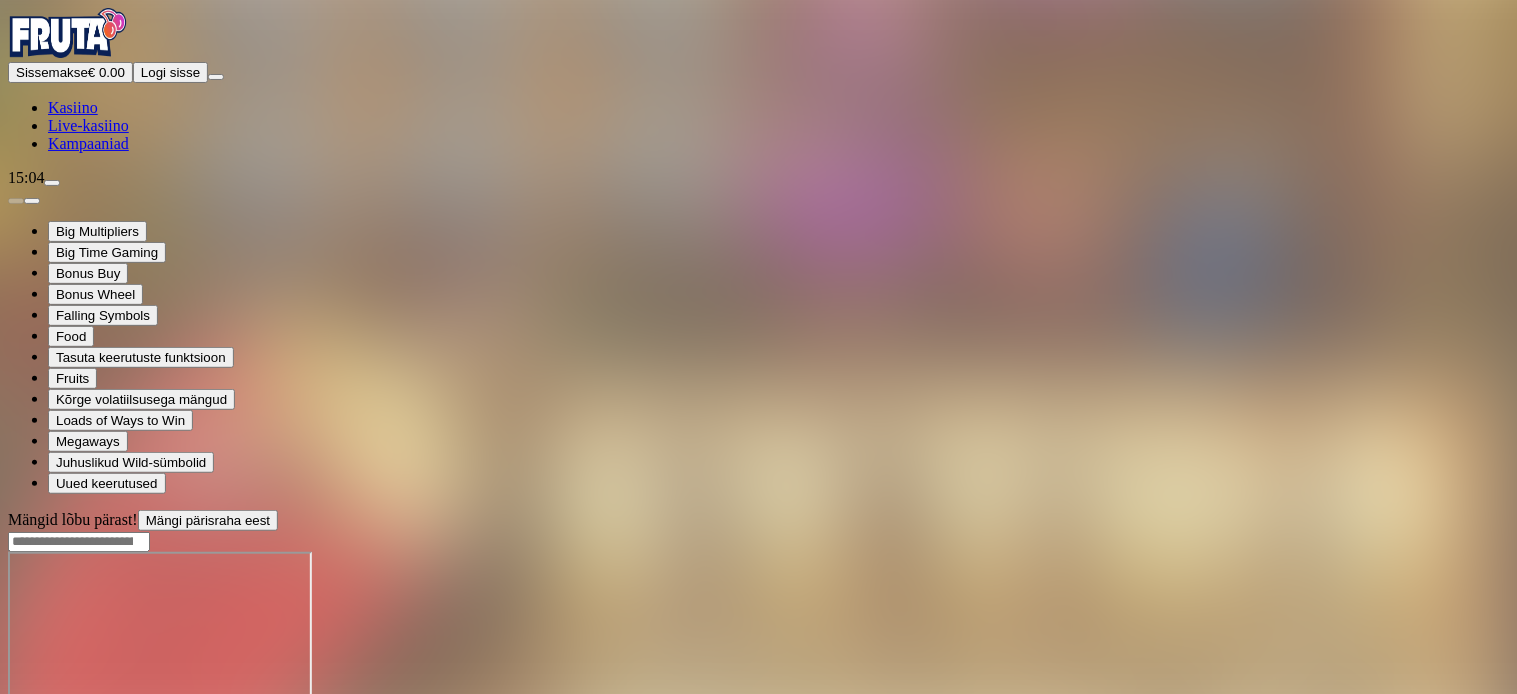 click at bounding box center (16, 724) 